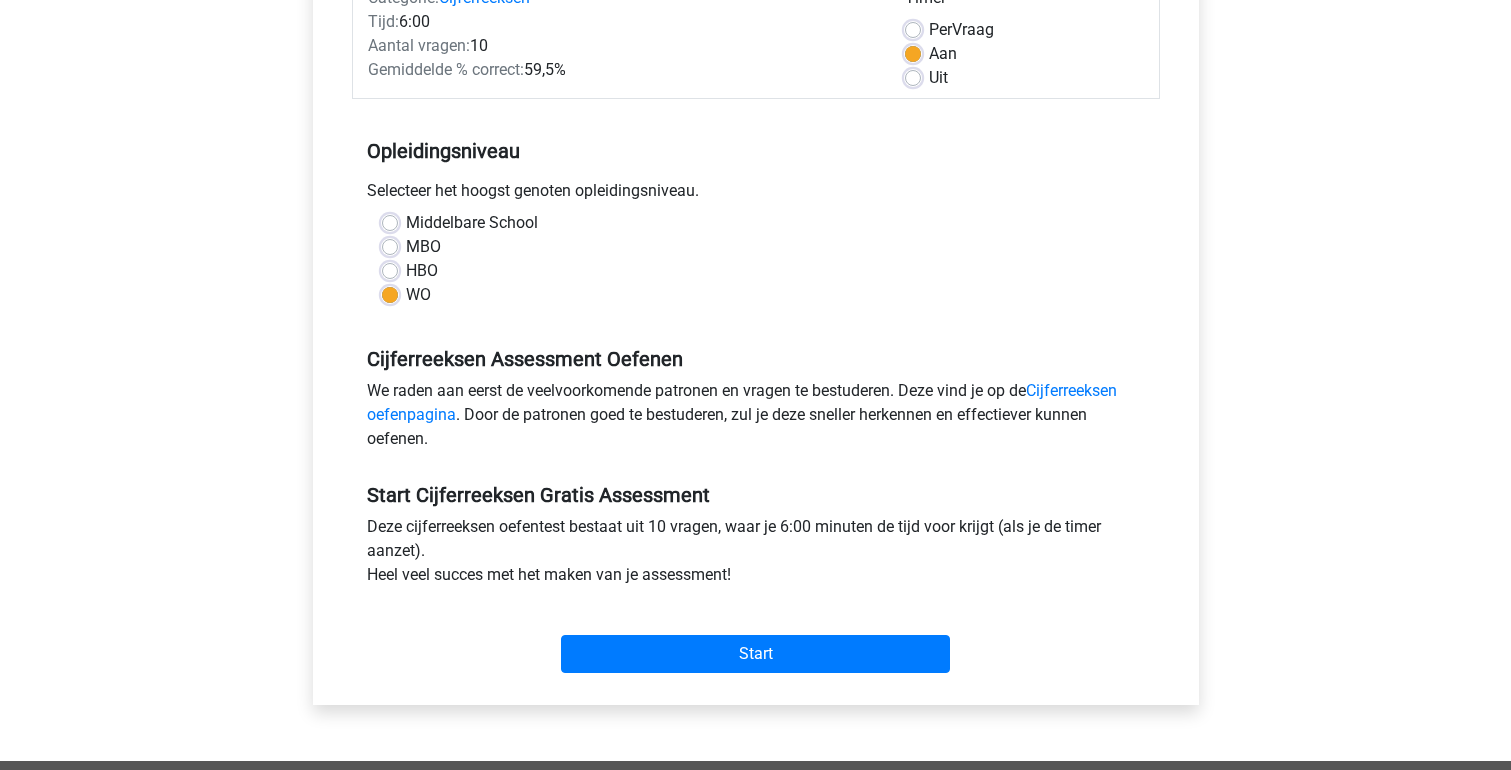 scroll, scrollTop: 322, scrollLeft: 0, axis: vertical 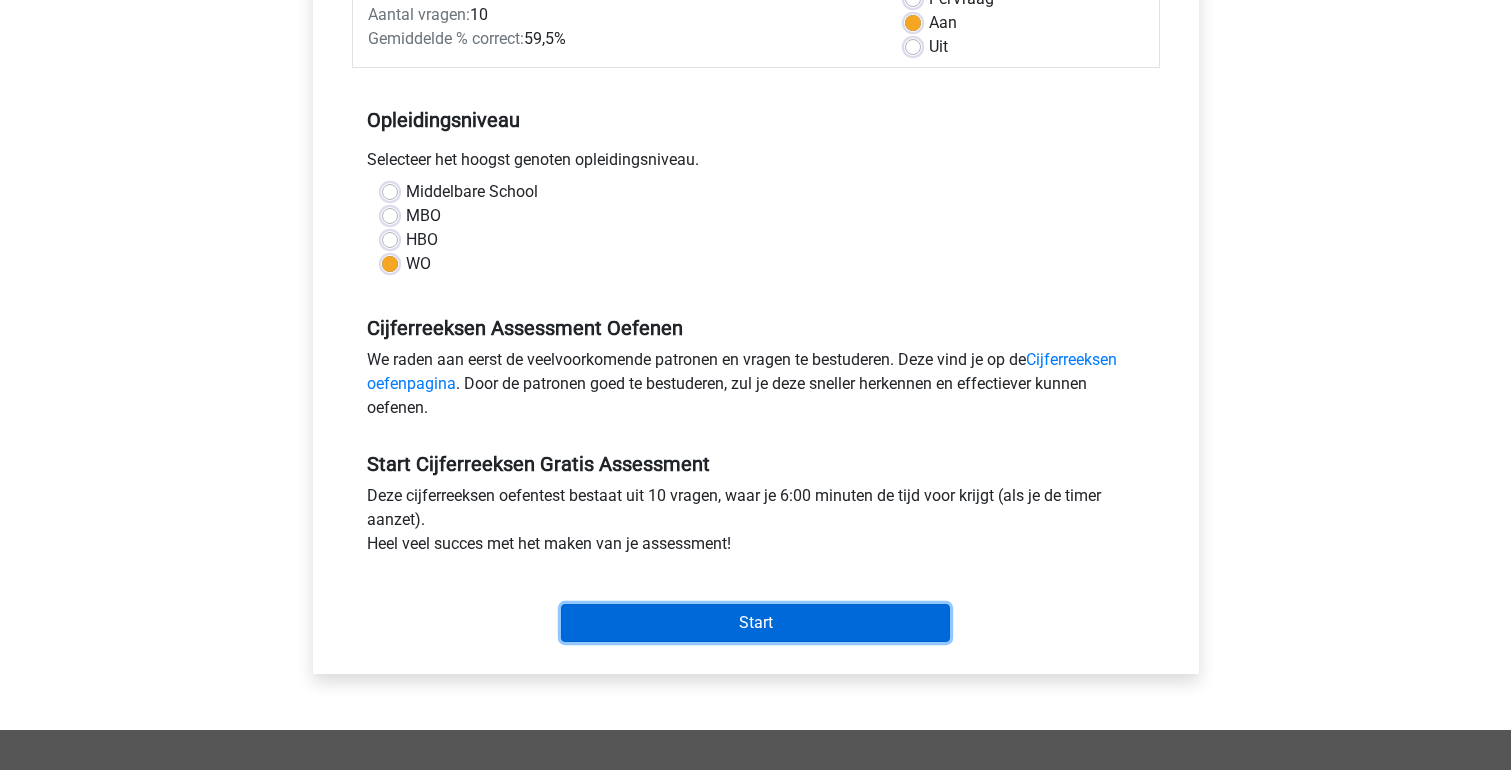 click on "Start" at bounding box center (755, 623) 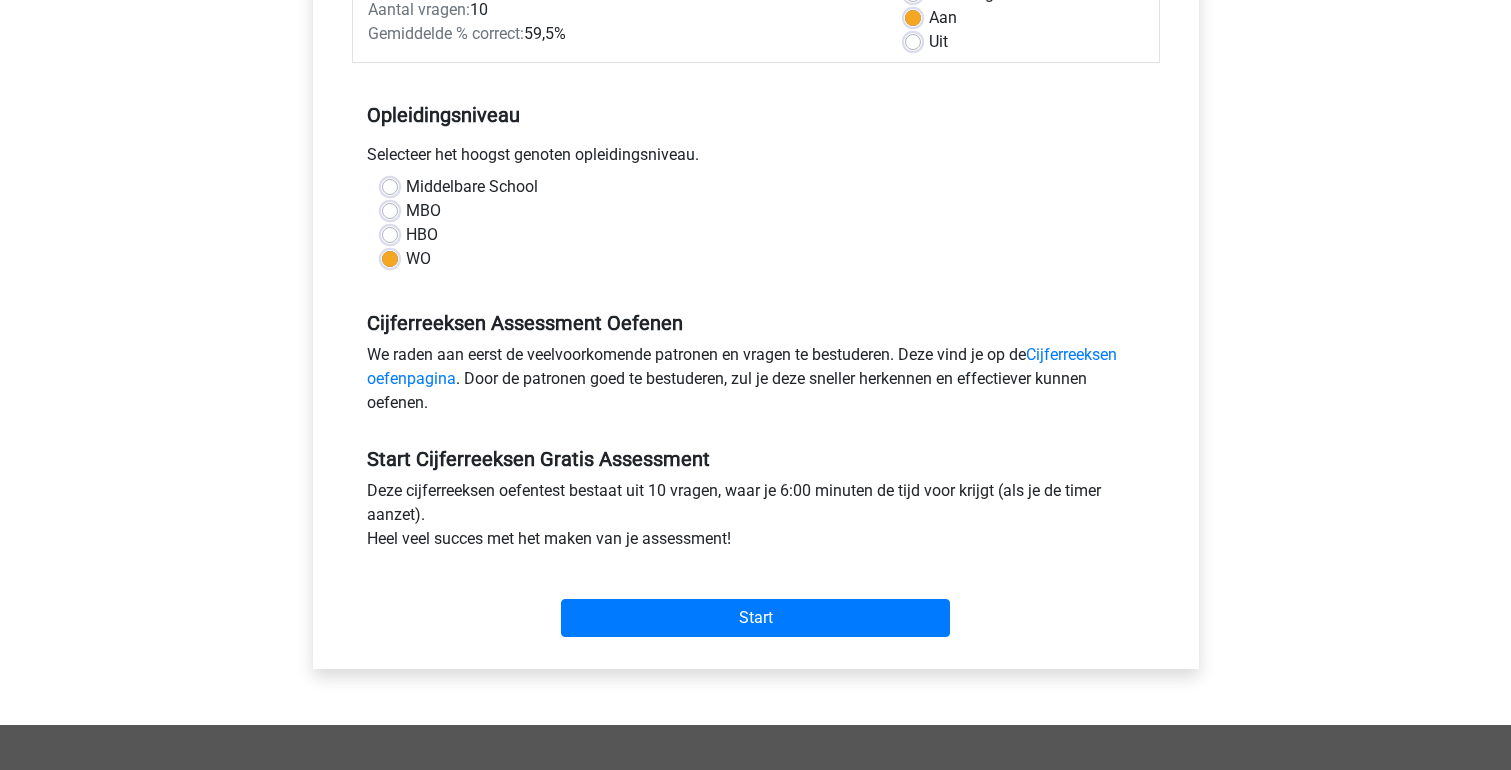 scroll, scrollTop: 329, scrollLeft: 0, axis: vertical 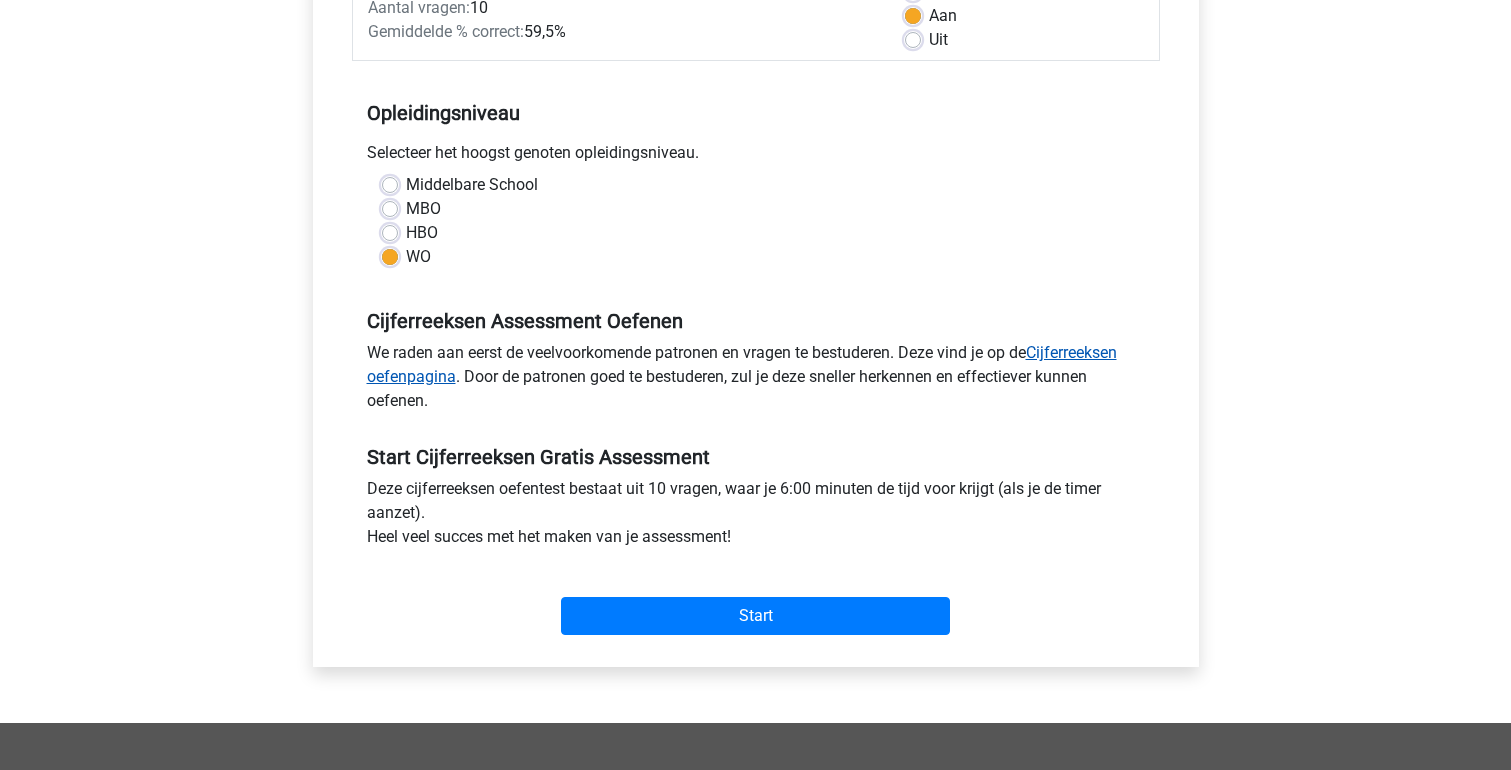 click on "Cijferreeksen
oefenpagina" at bounding box center [742, 364] 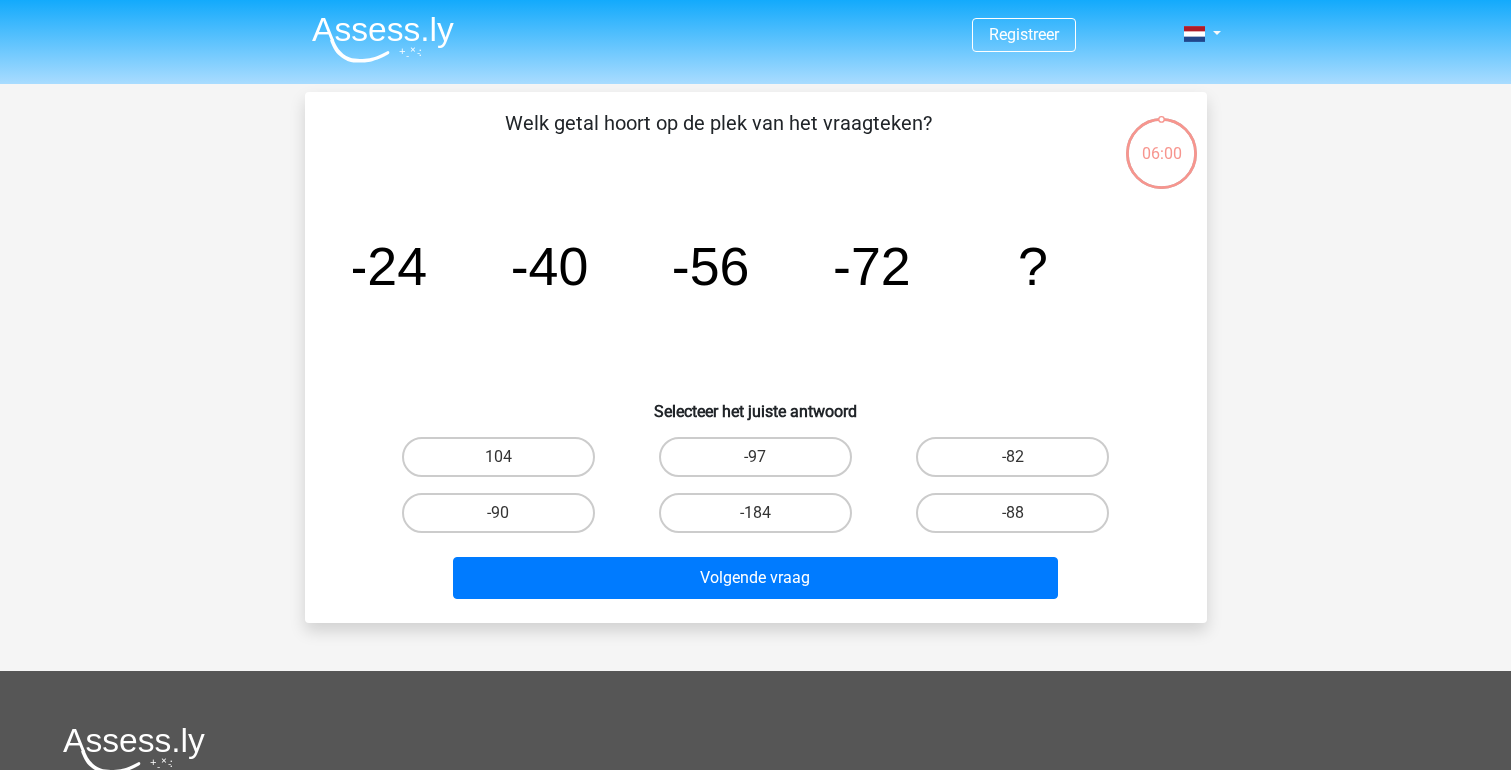 scroll, scrollTop: 0, scrollLeft: 0, axis: both 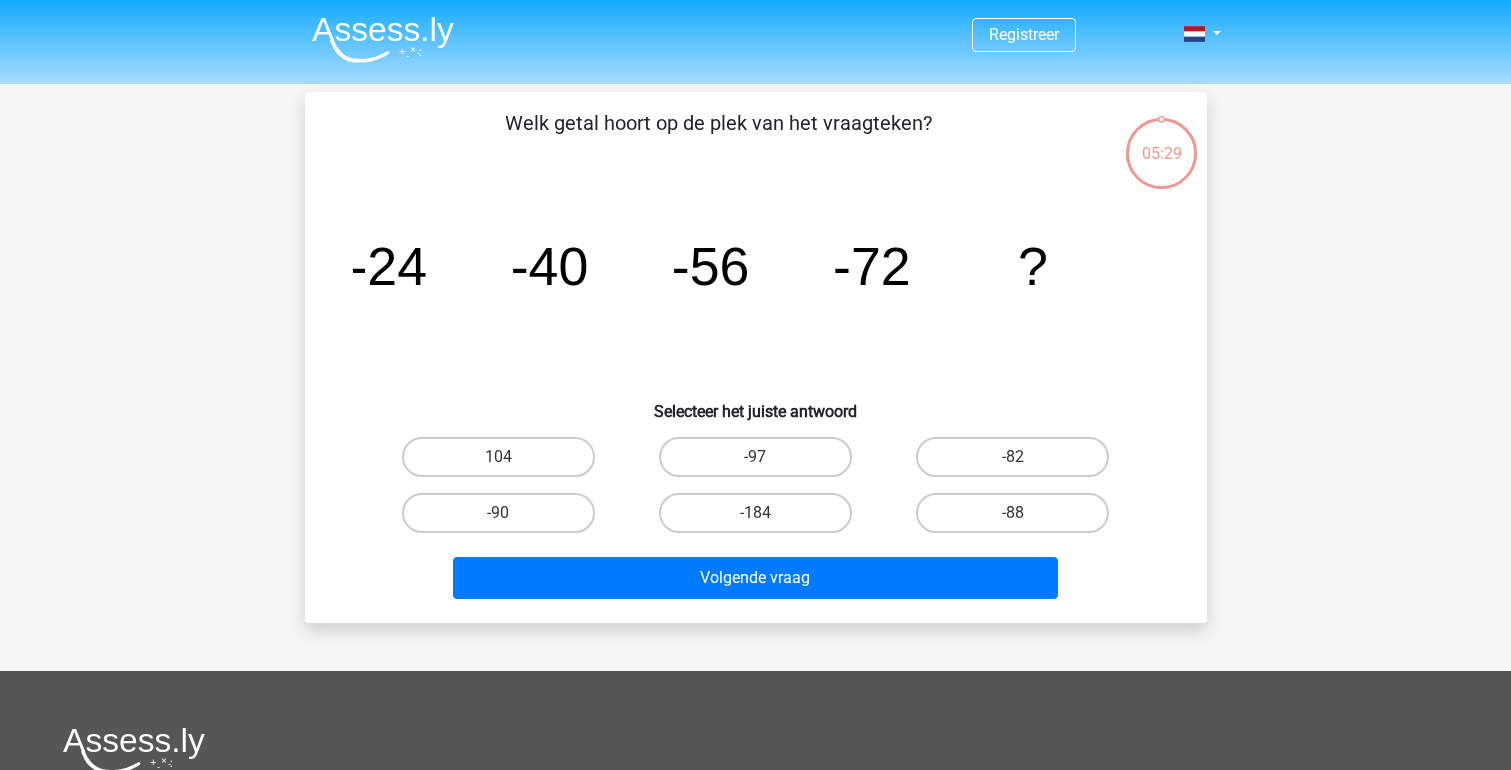 click on "-88" at bounding box center [1019, 519] 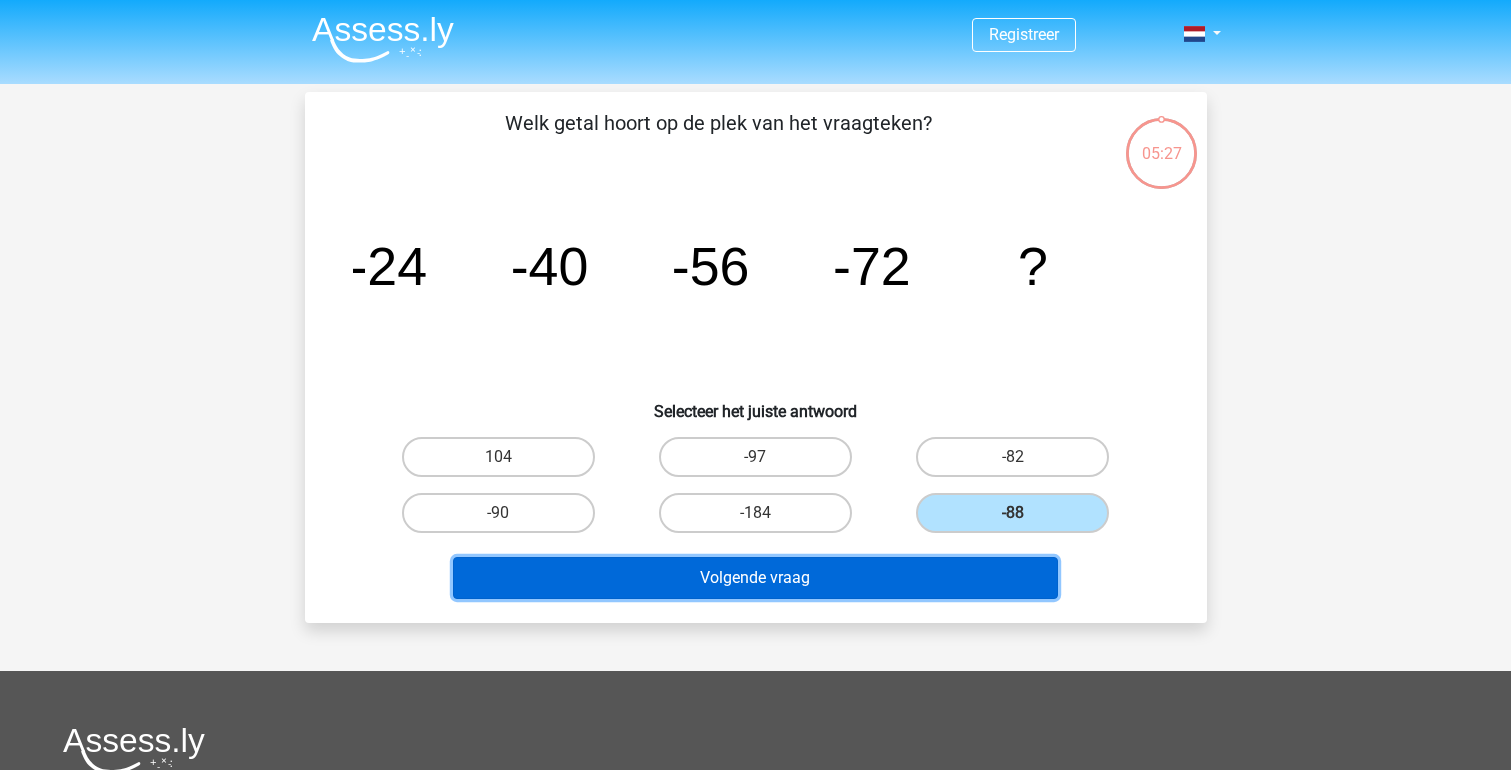 click on "Volgende vraag" at bounding box center (755, 578) 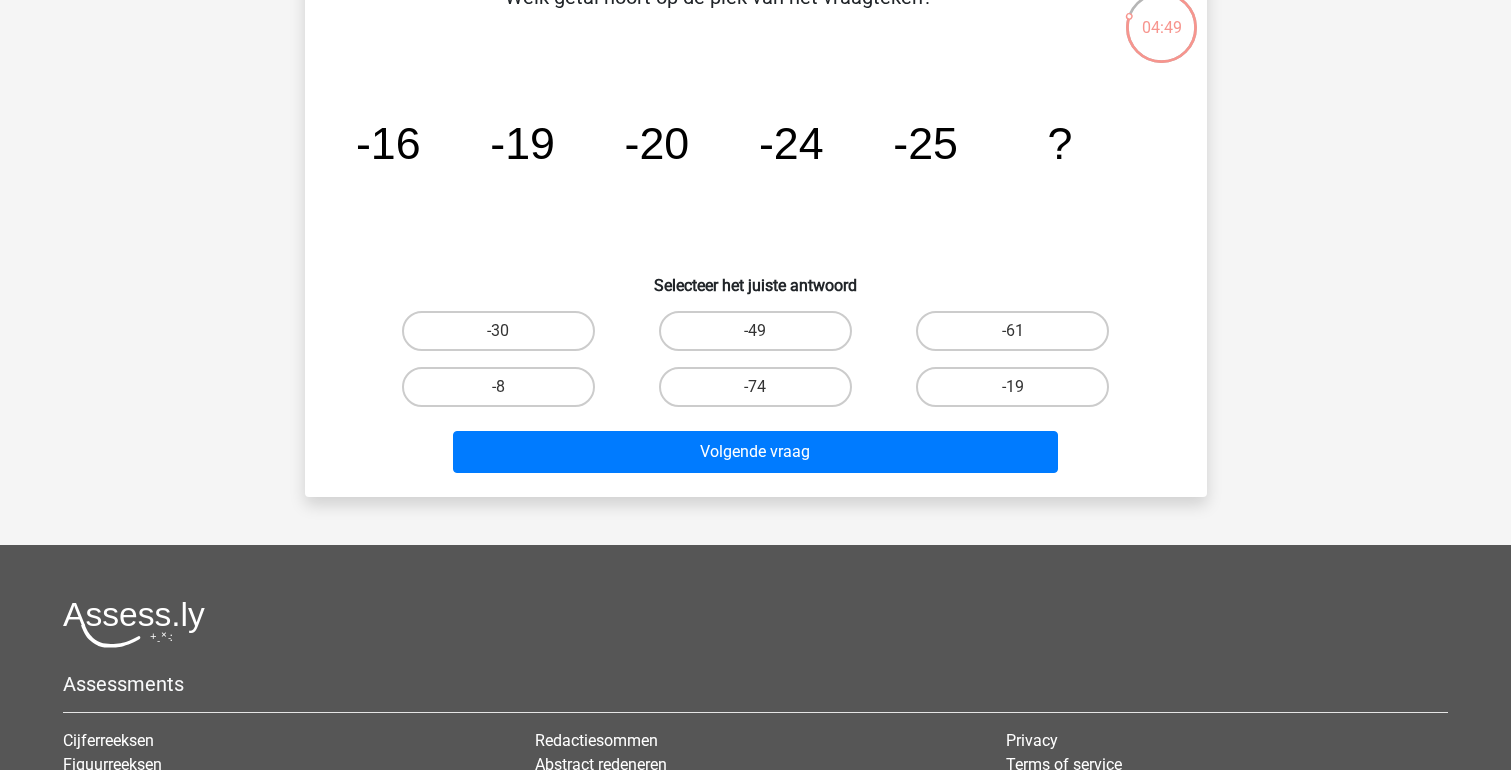 scroll, scrollTop: 134, scrollLeft: 0, axis: vertical 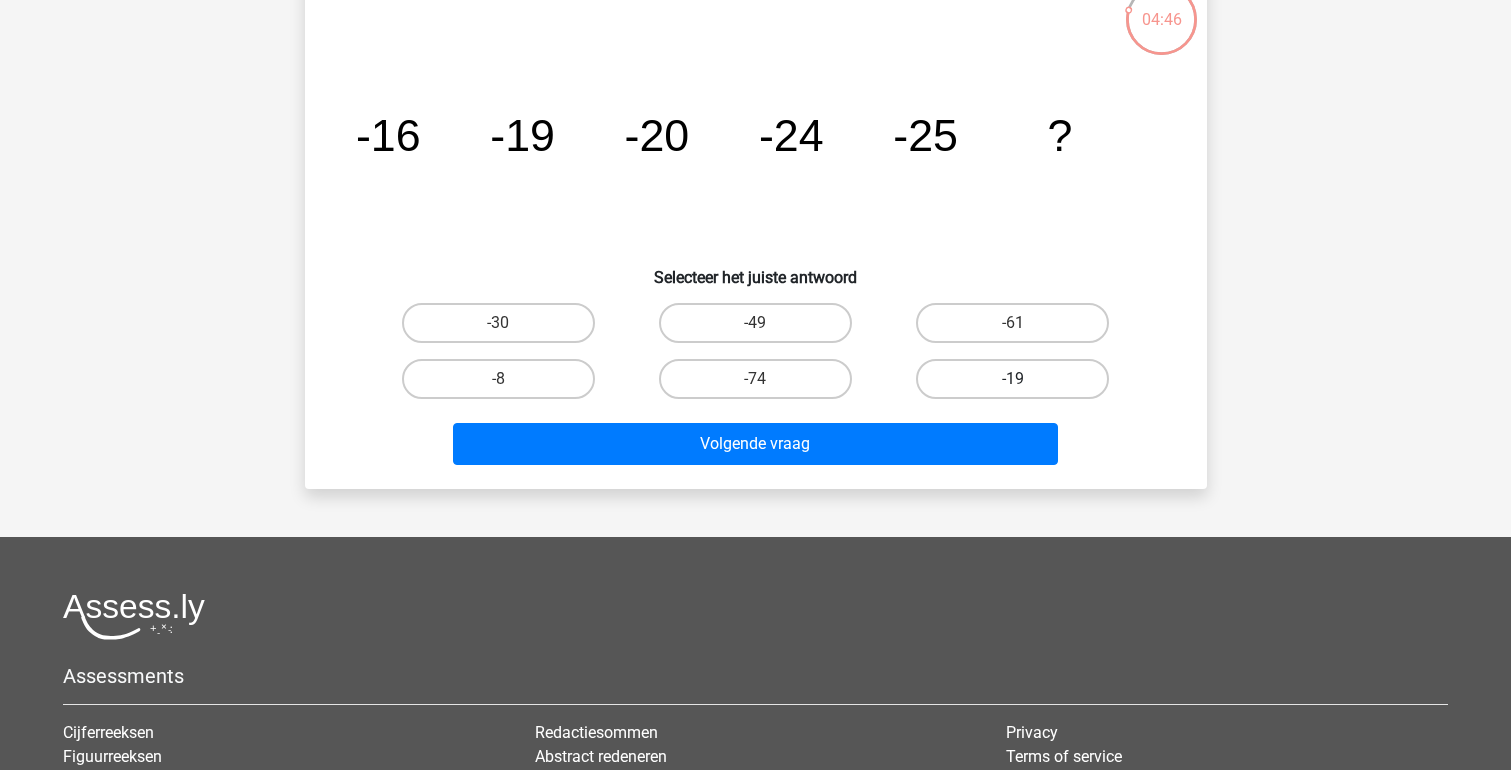 click on "-19" at bounding box center [1012, 379] 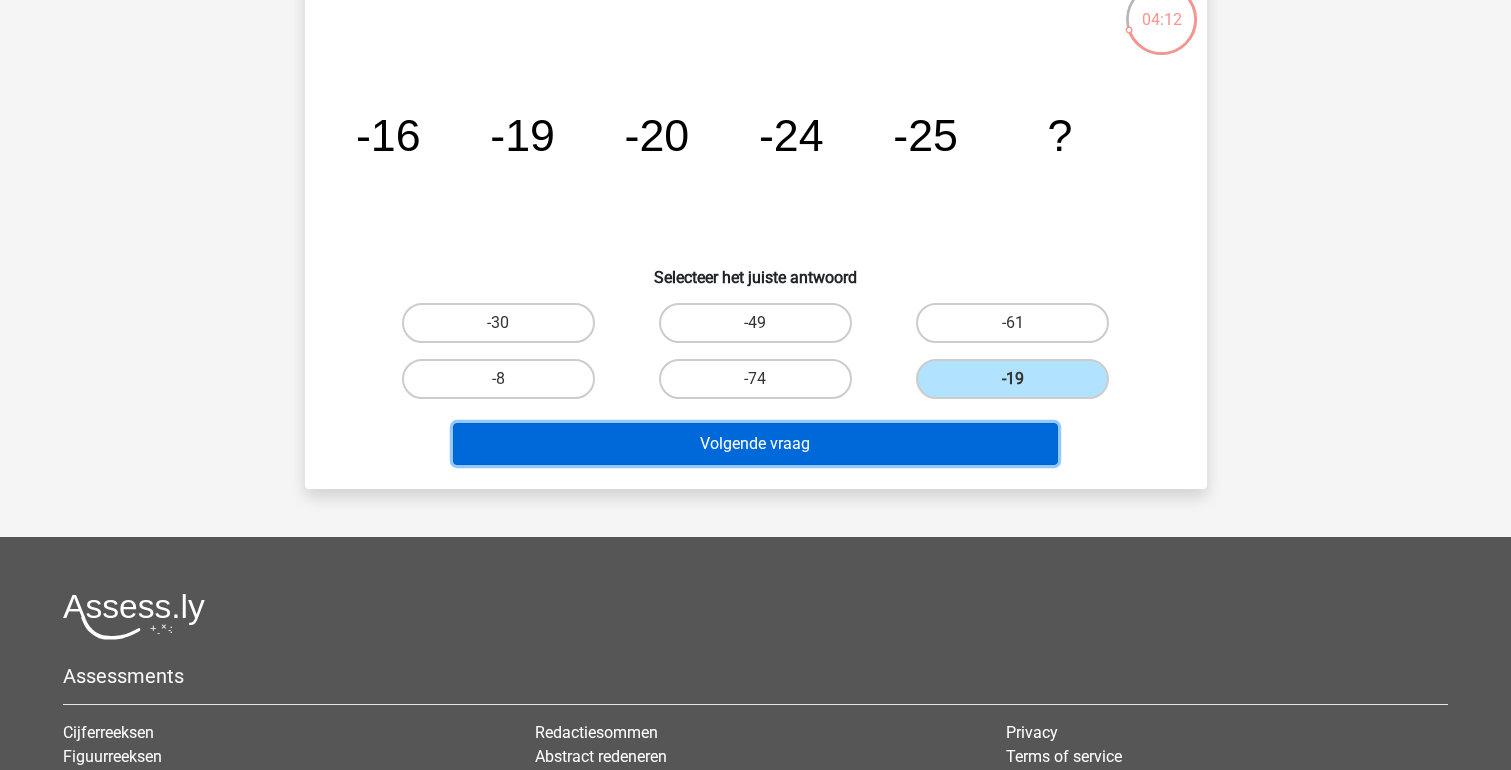 click on "Volgende vraag" at bounding box center [755, 444] 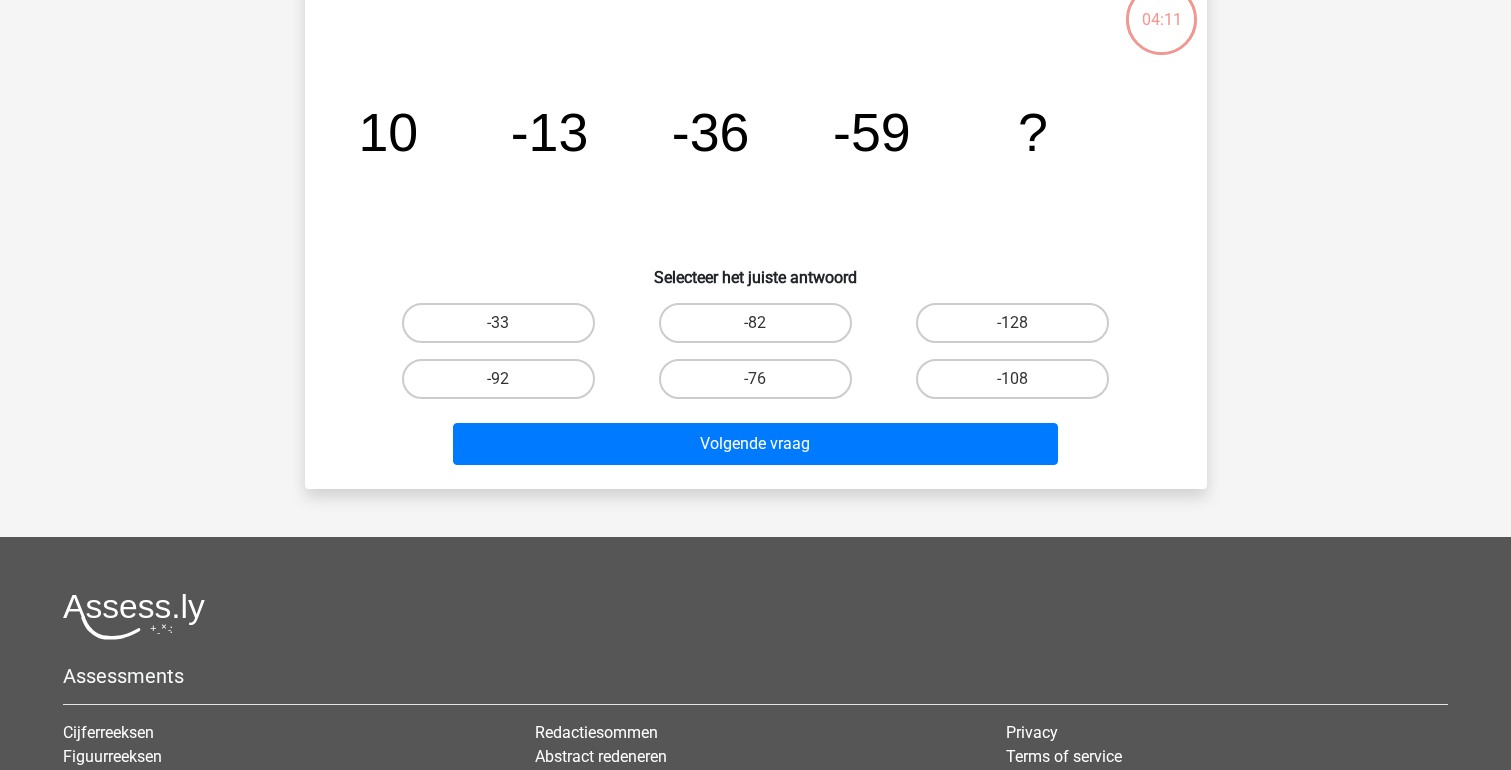 scroll, scrollTop: 92, scrollLeft: 0, axis: vertical 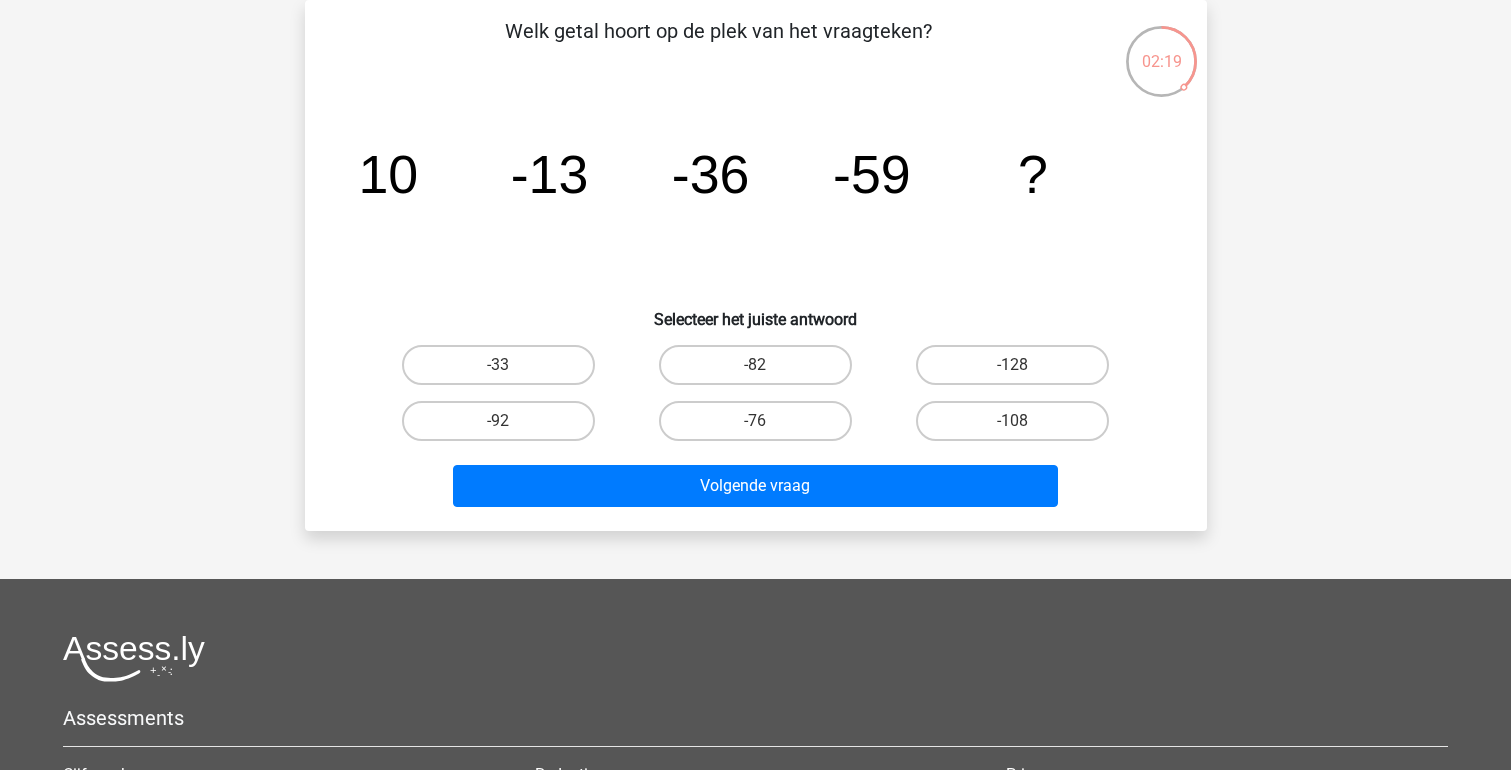 click on "-82" at bounding box center [761, 371] 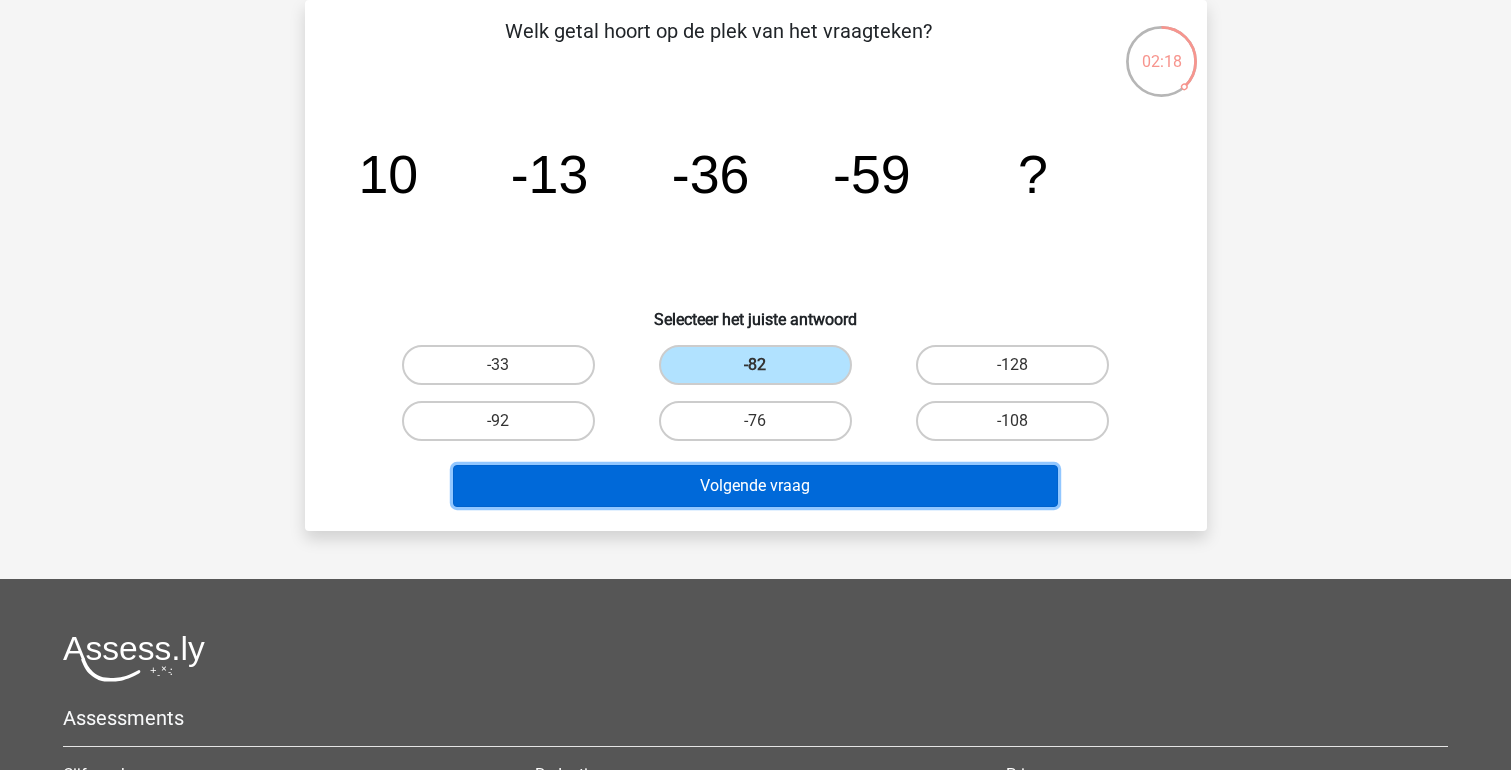 click on "Volgende vraag" at bounding box center (755, 486) 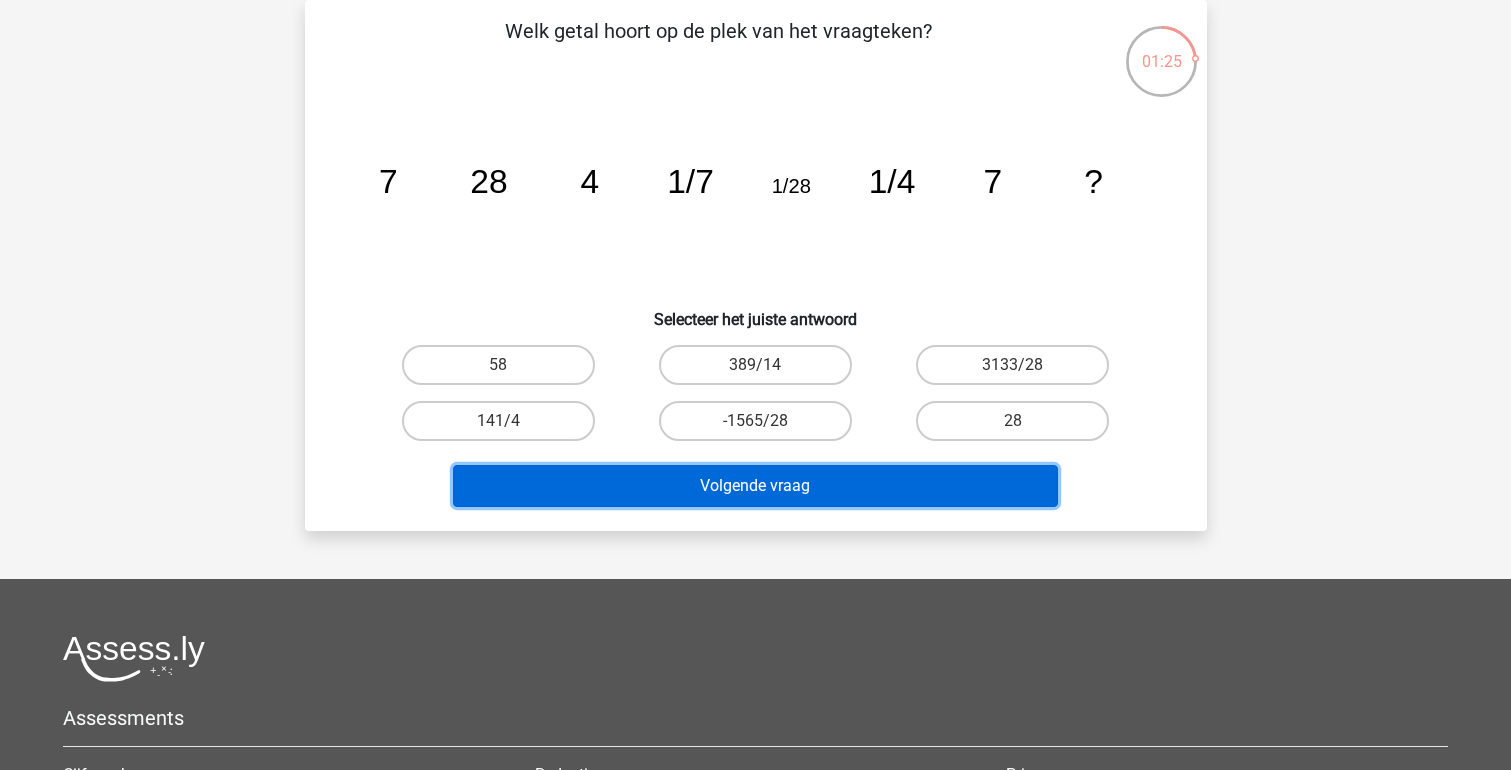 click on "Volgende vraag" at bounding box center [755, 486] 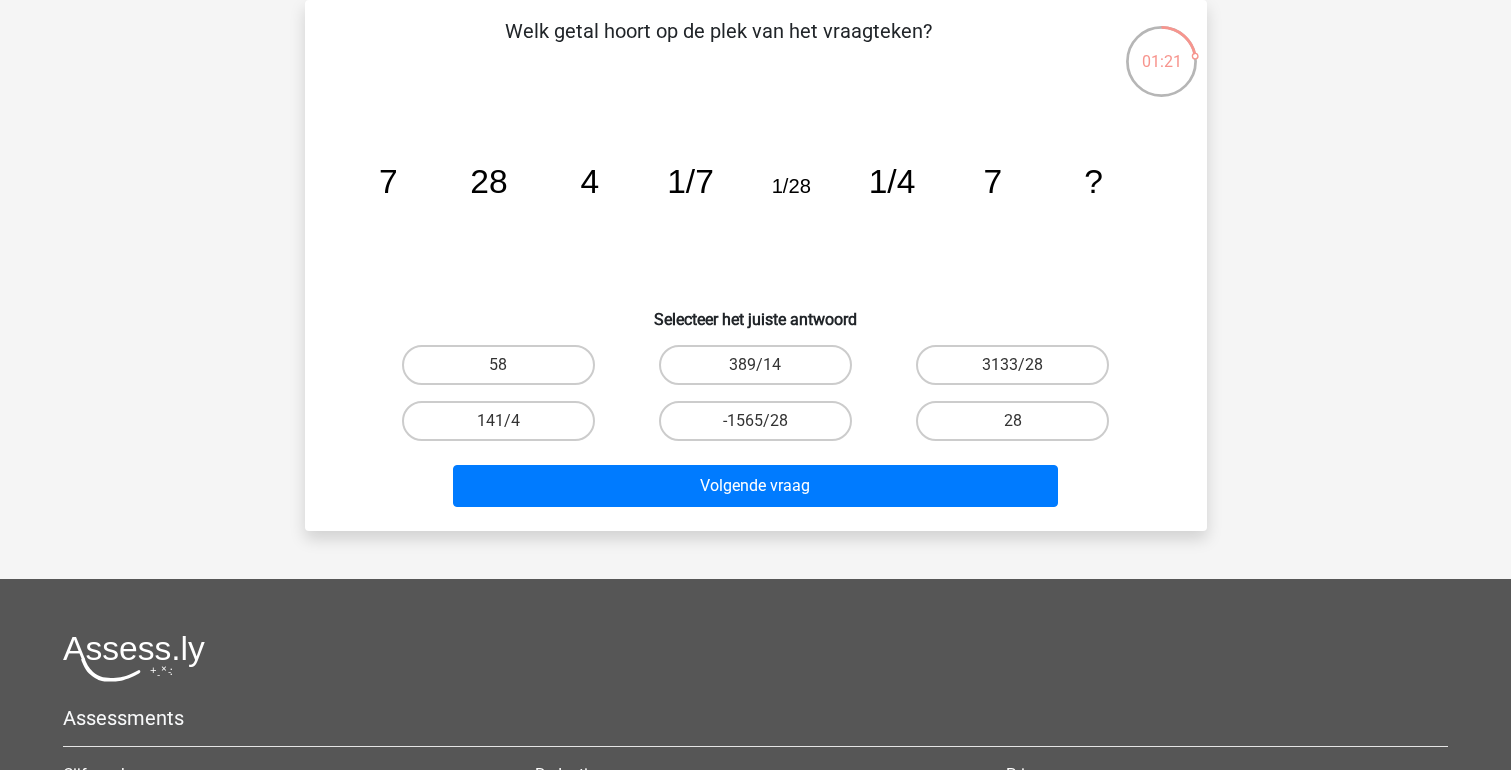 click on "image/svg+xml
7
28
4
1/7
1/28
1/4
7
?" 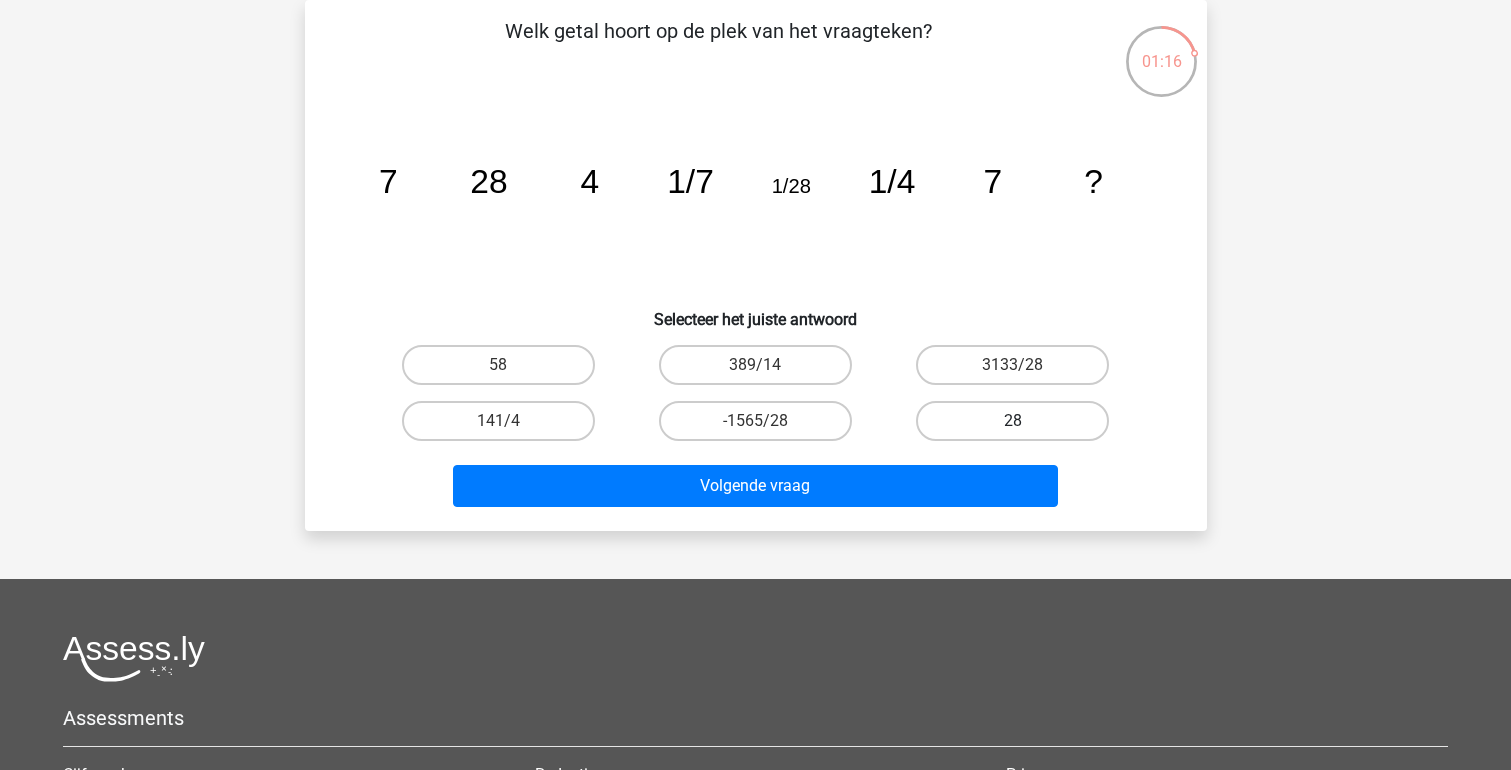 click on "28" at bounding box center (1012, 421) 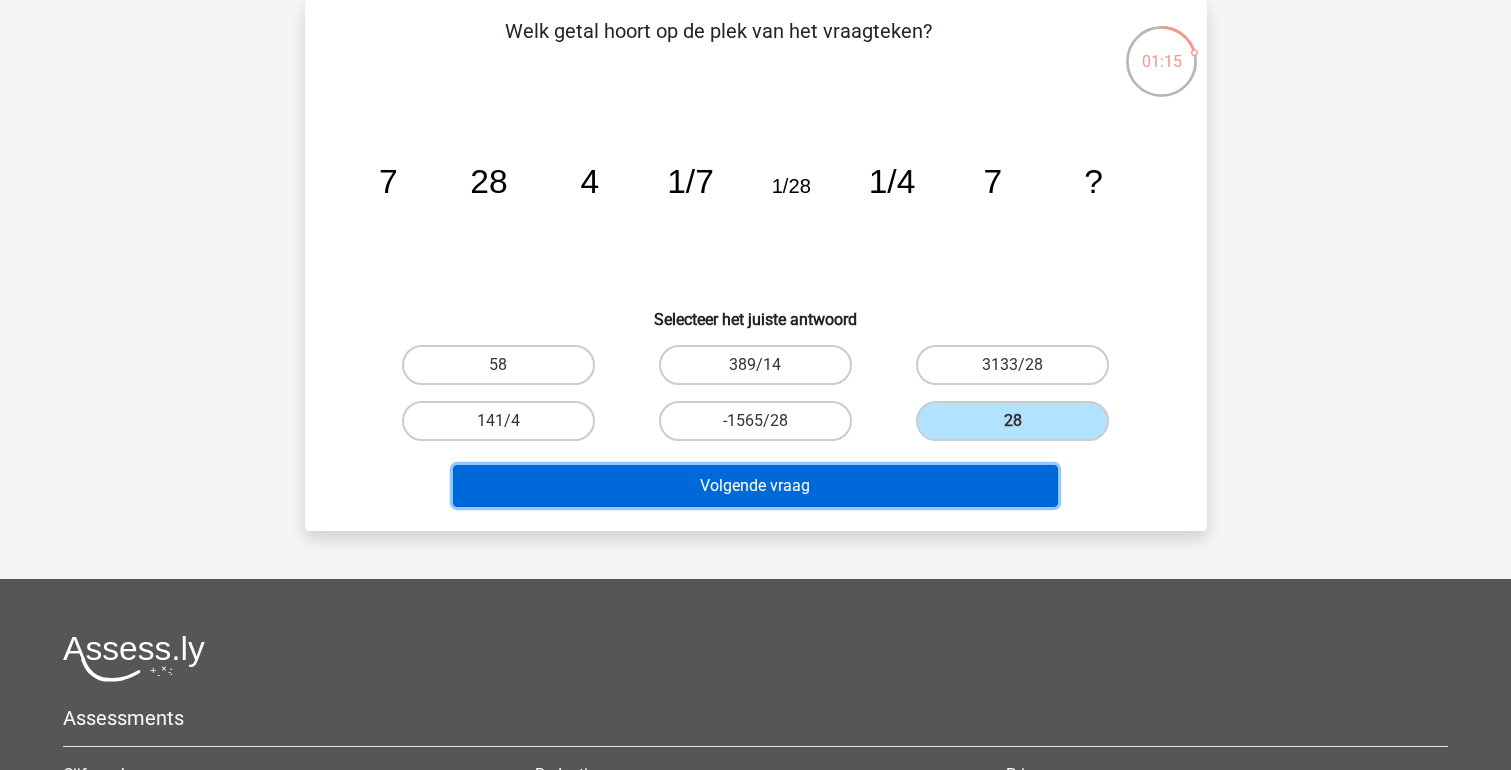 click on "Volgende vraag" at bounding box center (755, 486) 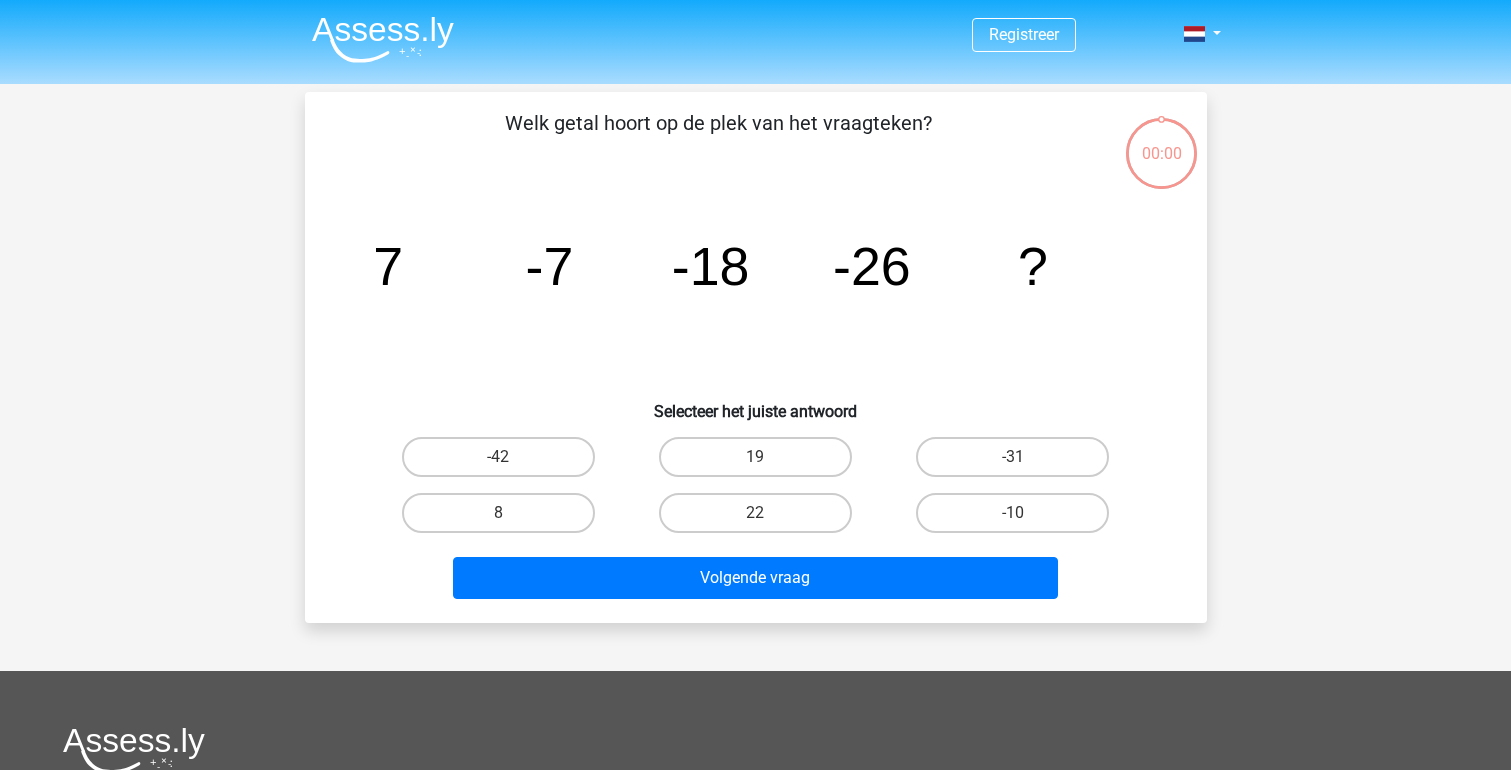 scroll, scrollTop: 92, scrollLeft: 0, axis: vertical 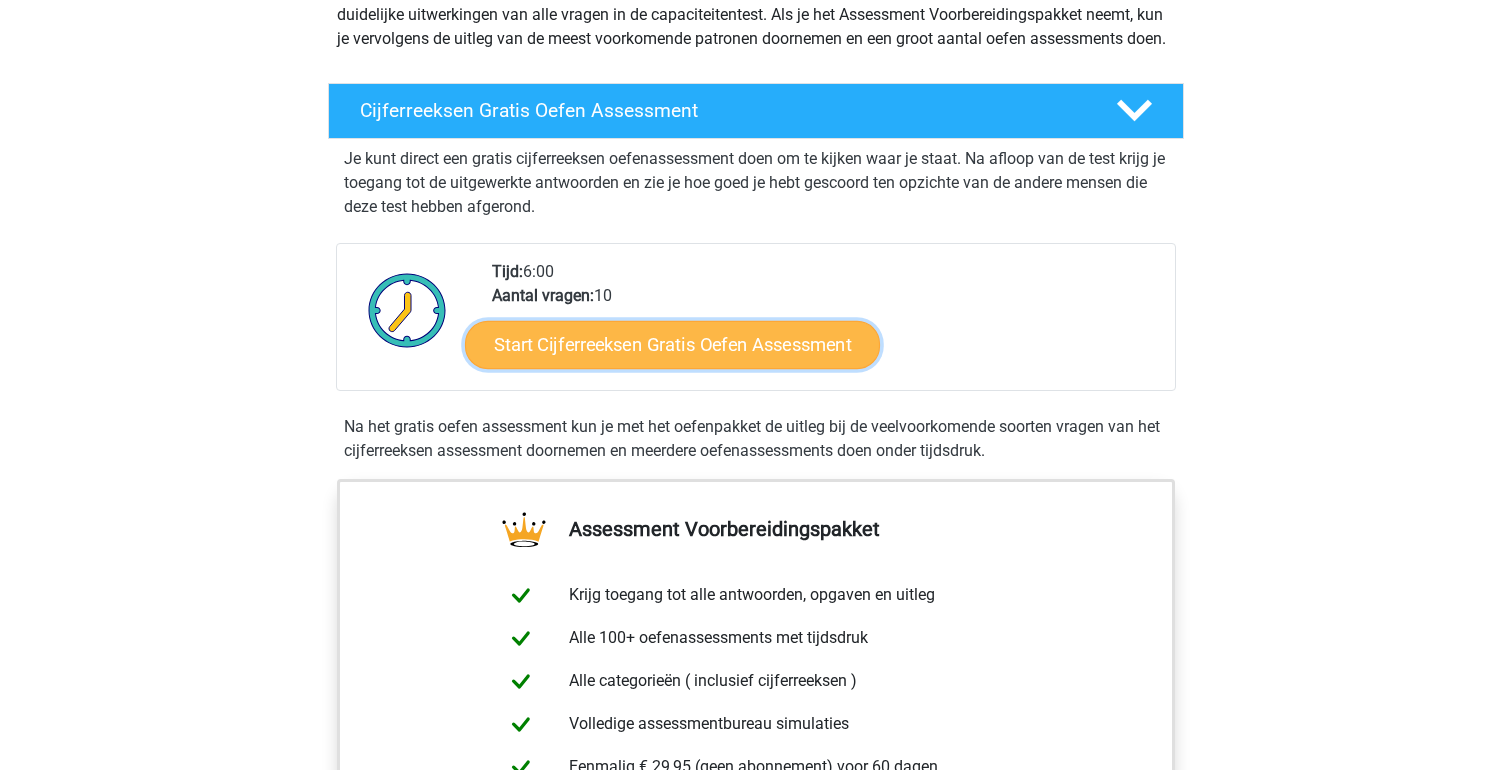 click on "Start Cijferreeksen
Gratis Oefen Assessment" at bounding box center [672, 344] 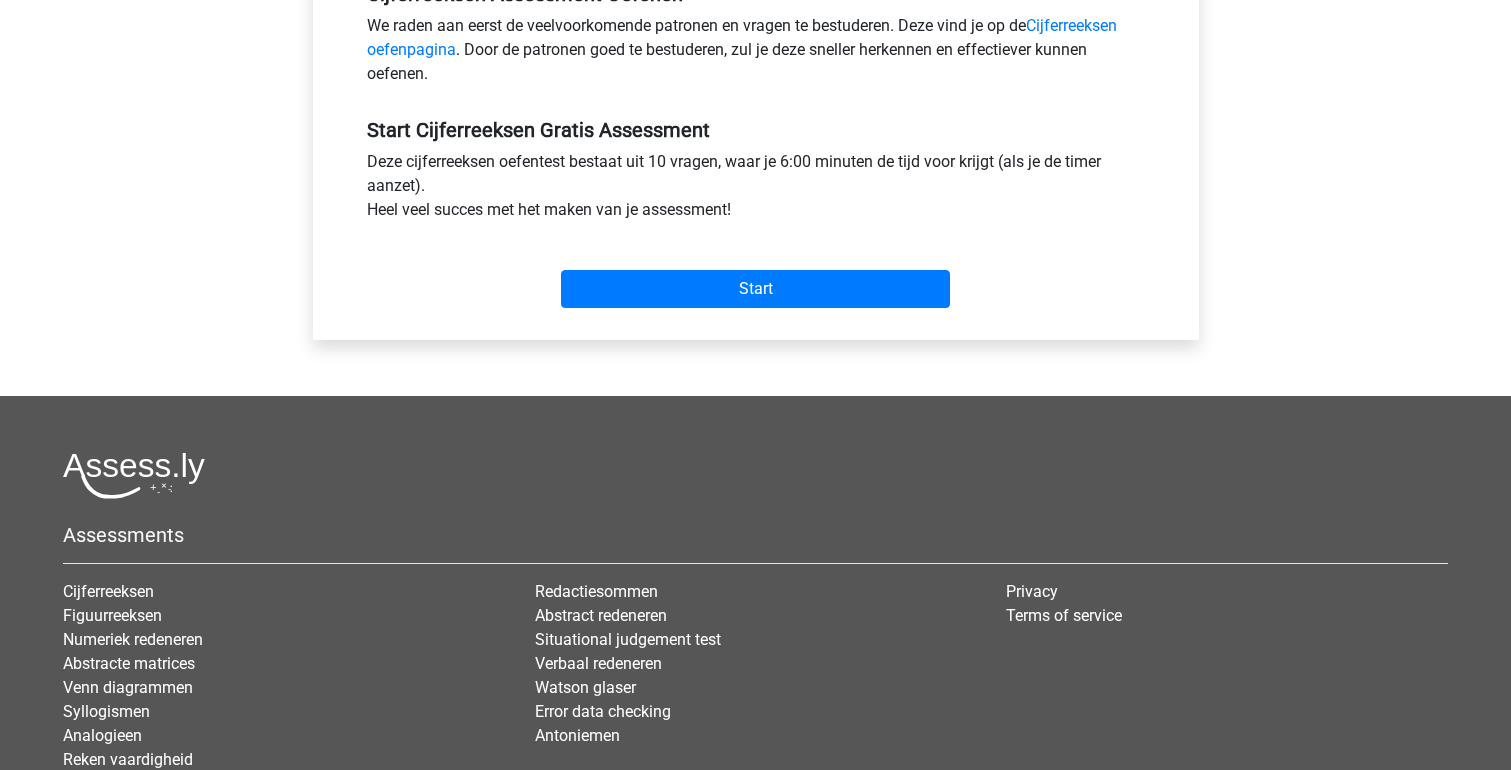 scroll, scrollTop: 687, scrollLeft: 0, axis: vertical 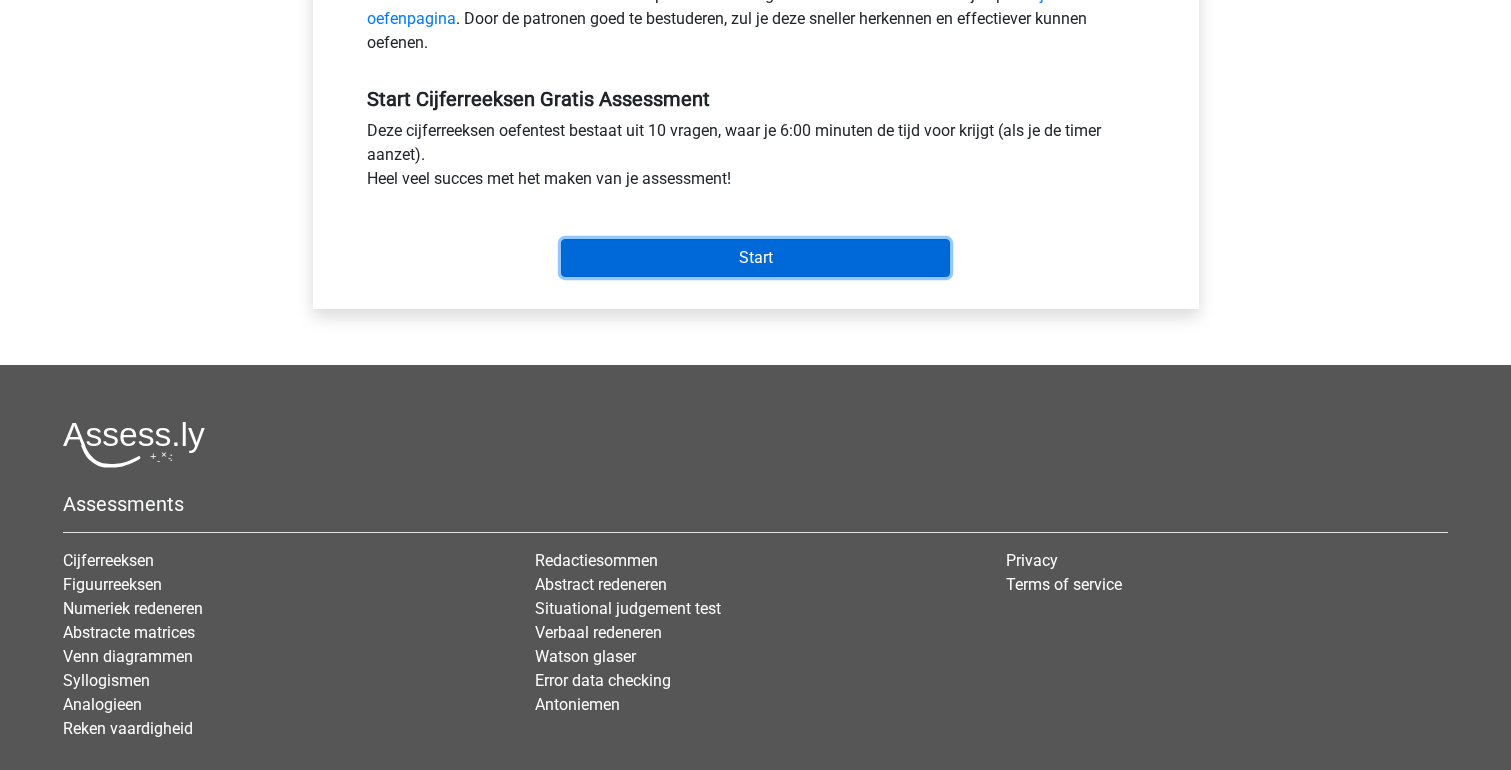 click on "Start" at bounding box center (755, 258) 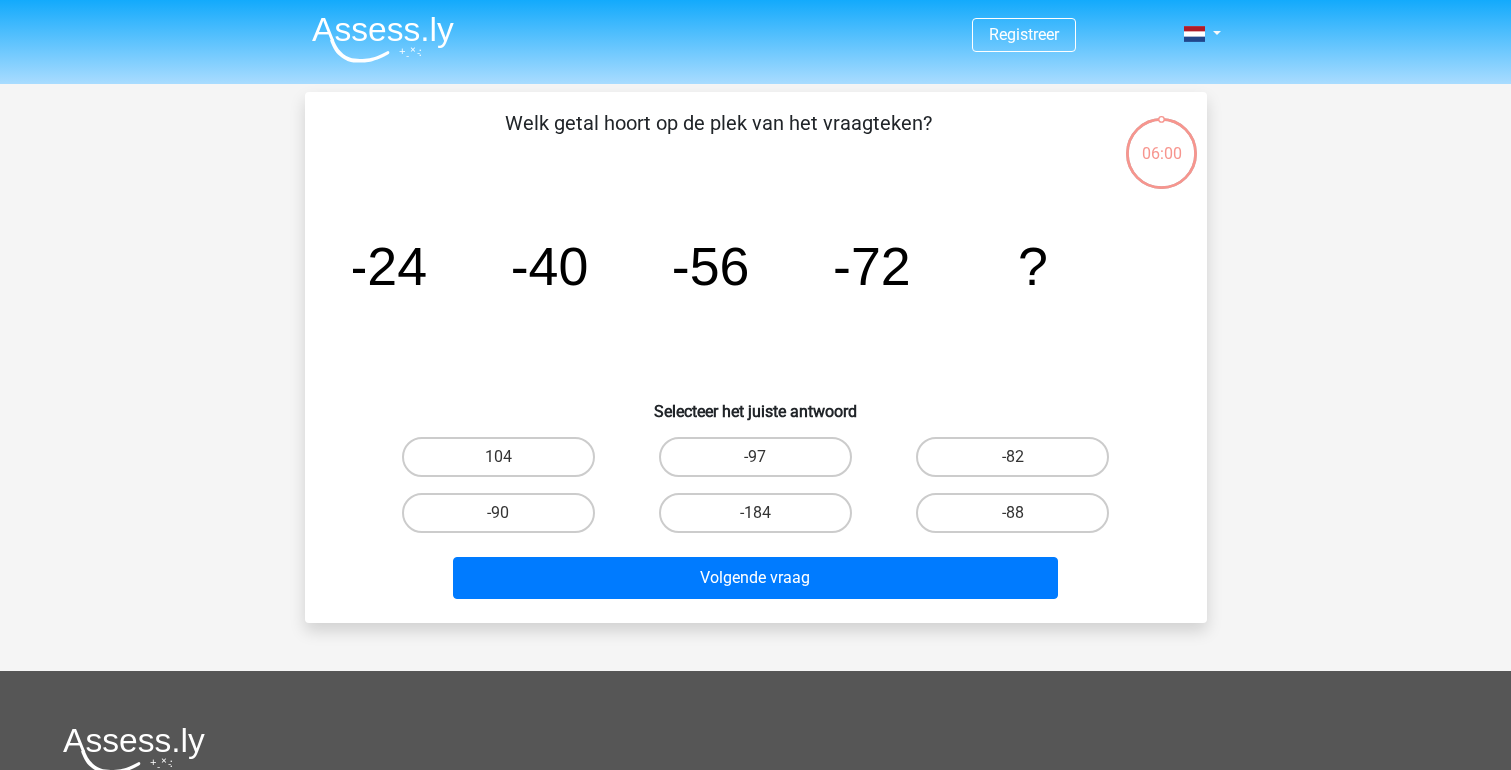 scroll, scrollTop: 0, scrollLeft: 0, axis: both 